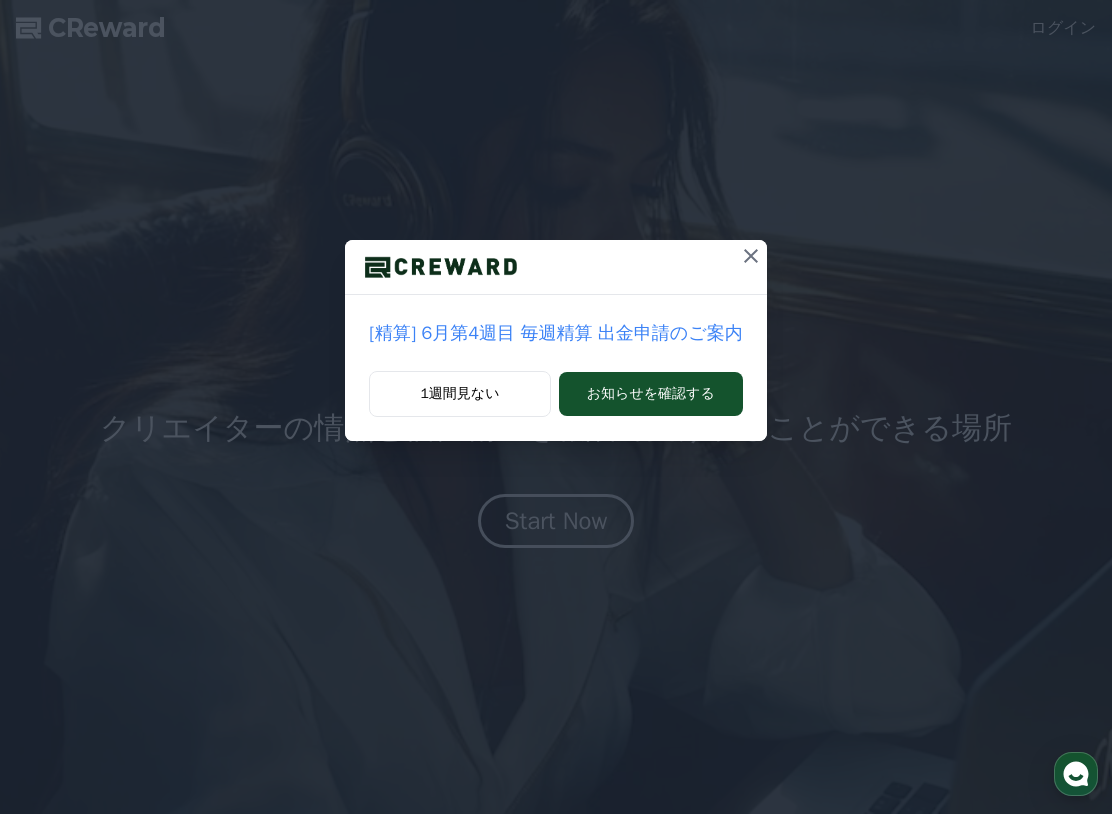 scroll, scrollTop: 0, scrollLeft: 0, axis: both 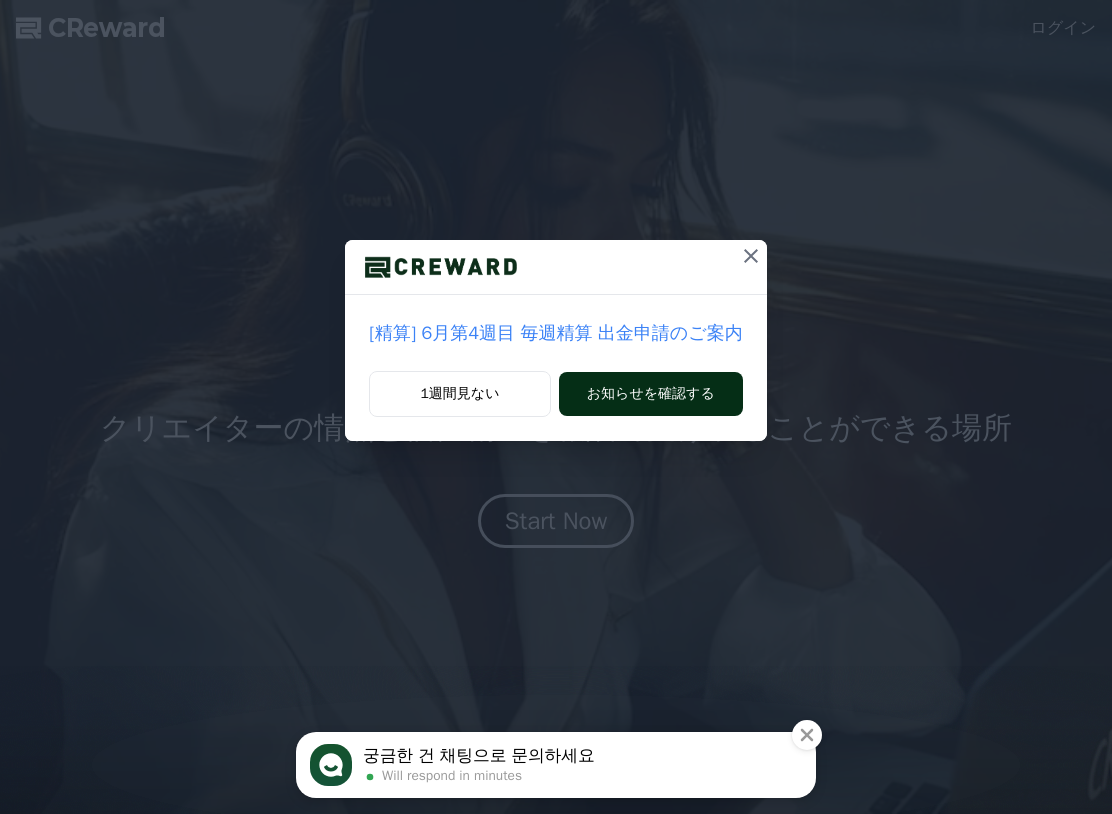 click on "お知らせを確認する" at bounding box center [651, 394] 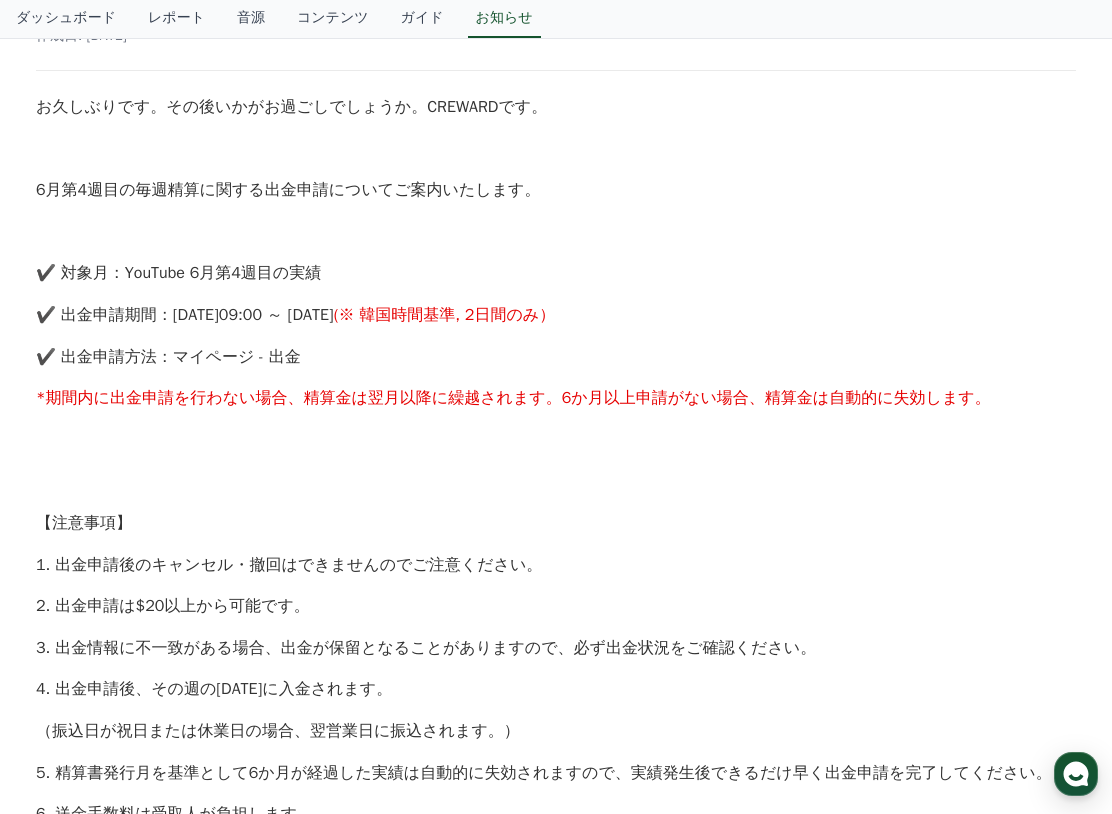 scroll, scrollTop: 0, scrollLeft: 0, axis: both 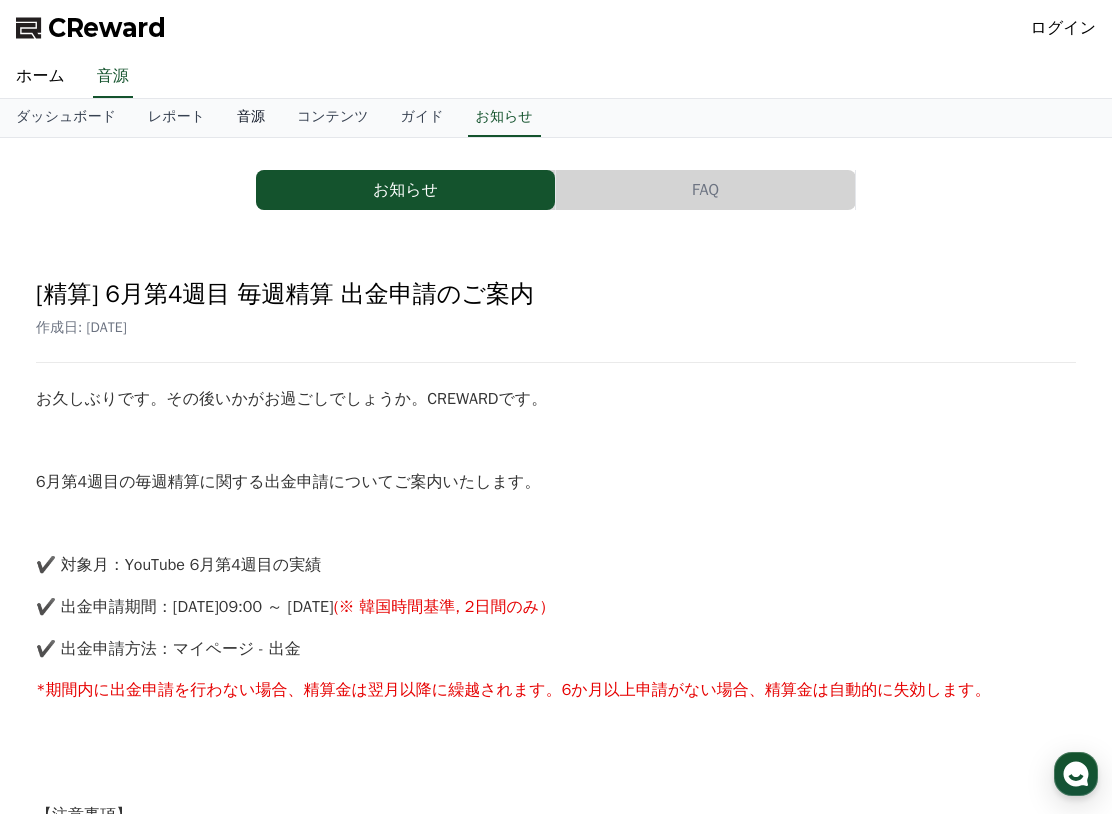 click on "音源" at bounding box center (251, 118) 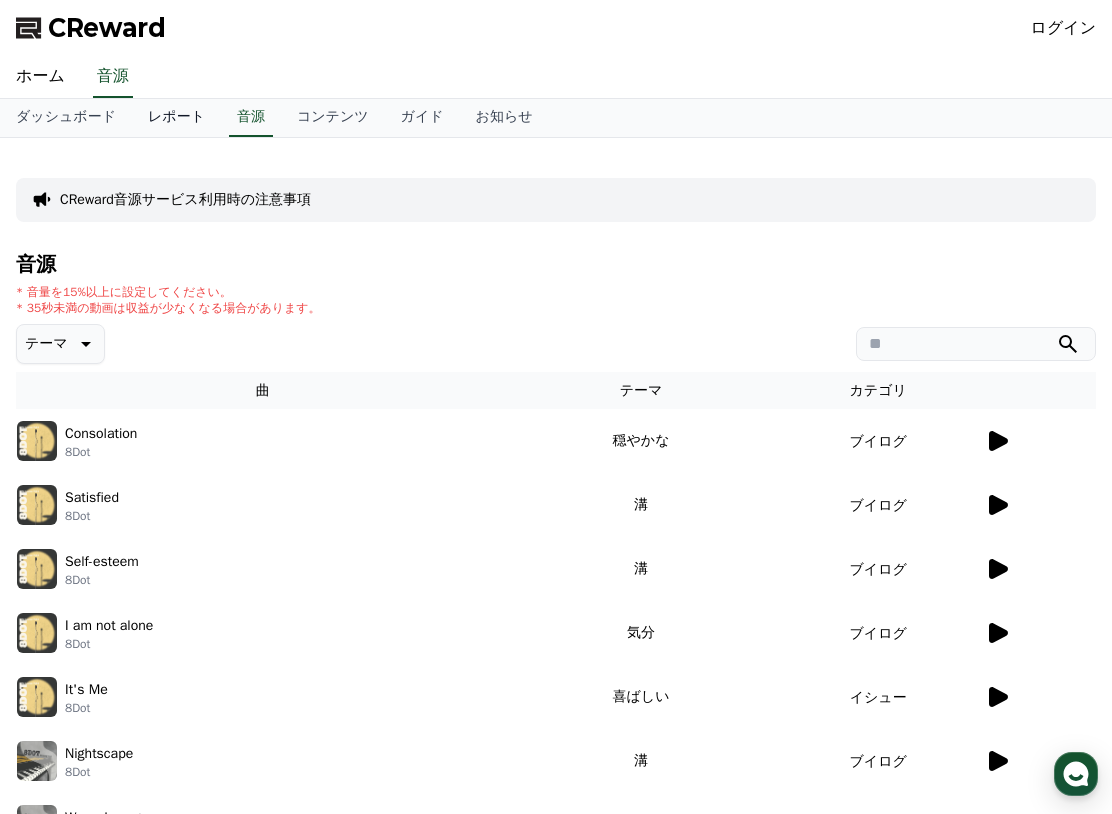 click on "レポート" at bounding box center [176, 118] 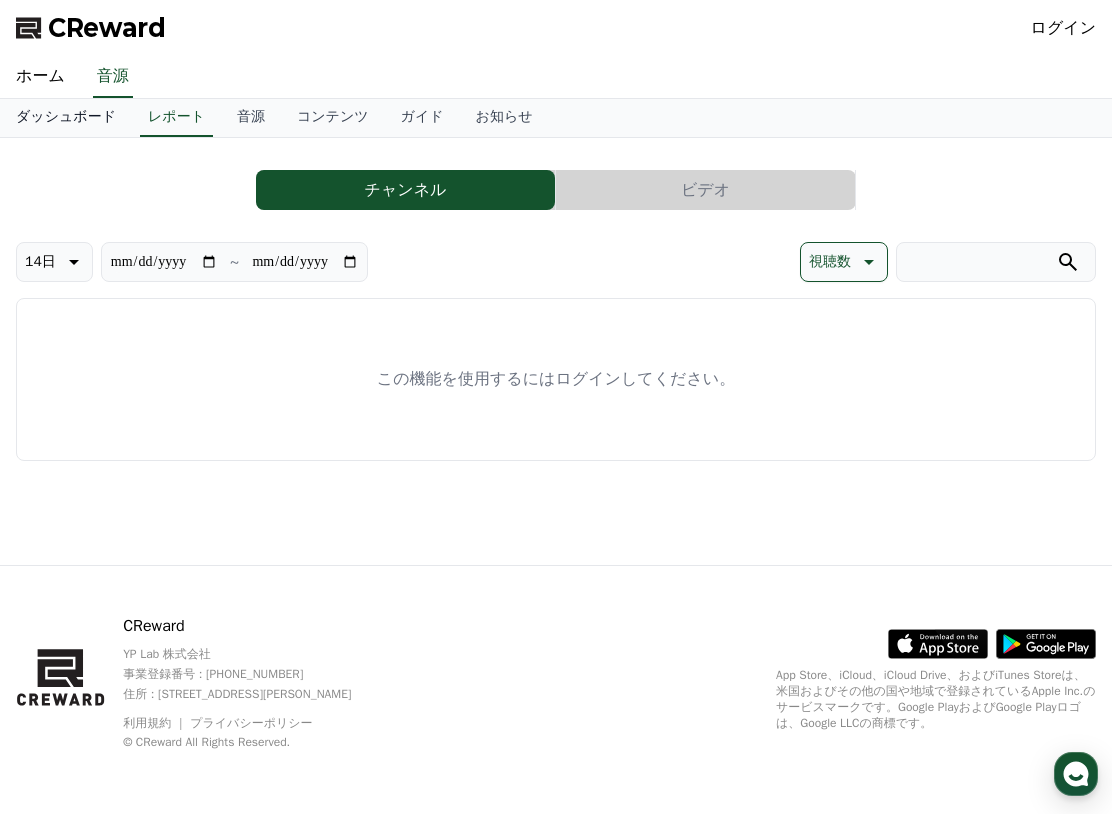 click on "ダッシュボード" at bounding box center (66, 118) 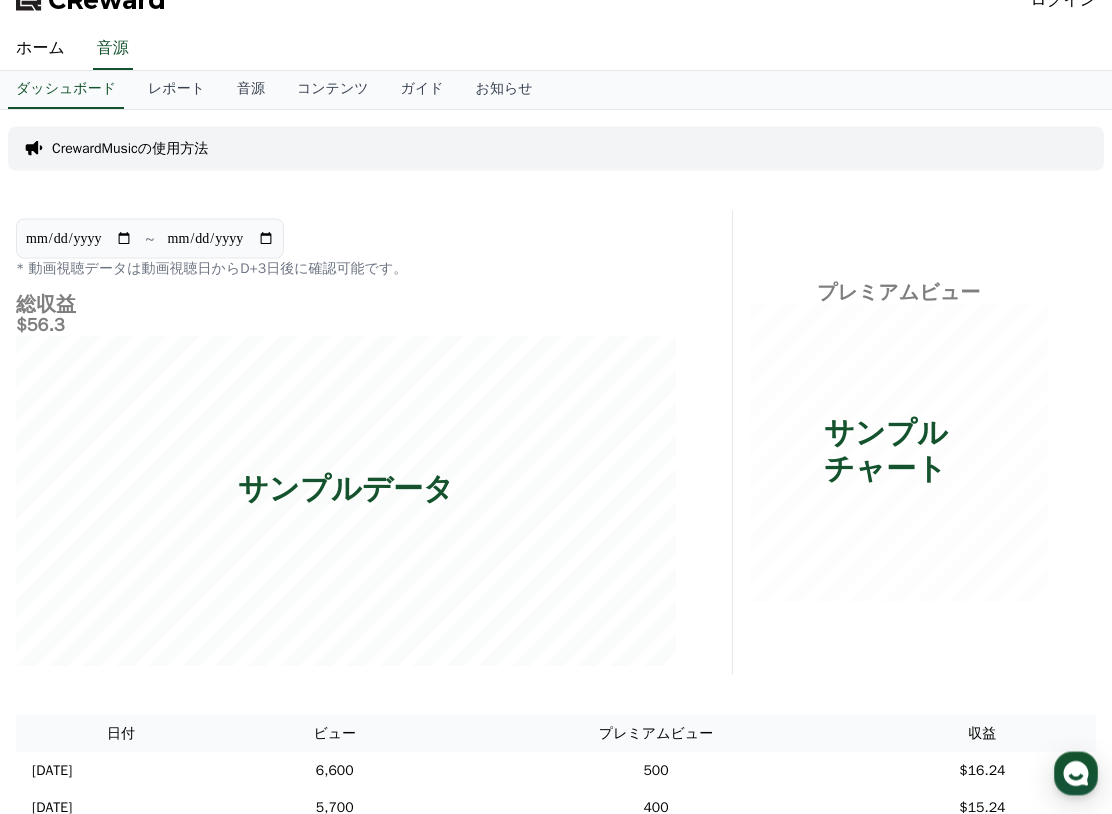 scroll, scrollTop: 0, scrollLeft: 0, axis: both 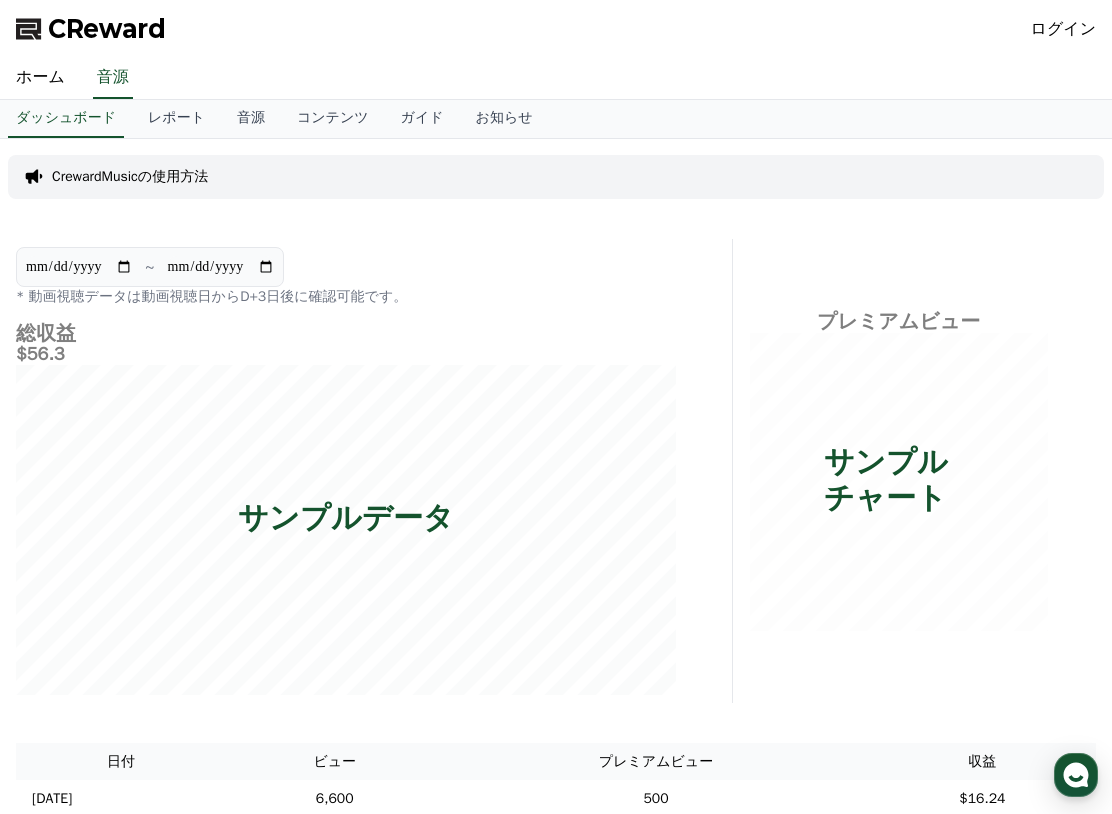 click on "ログイン" at bounding box center [1064, 28] 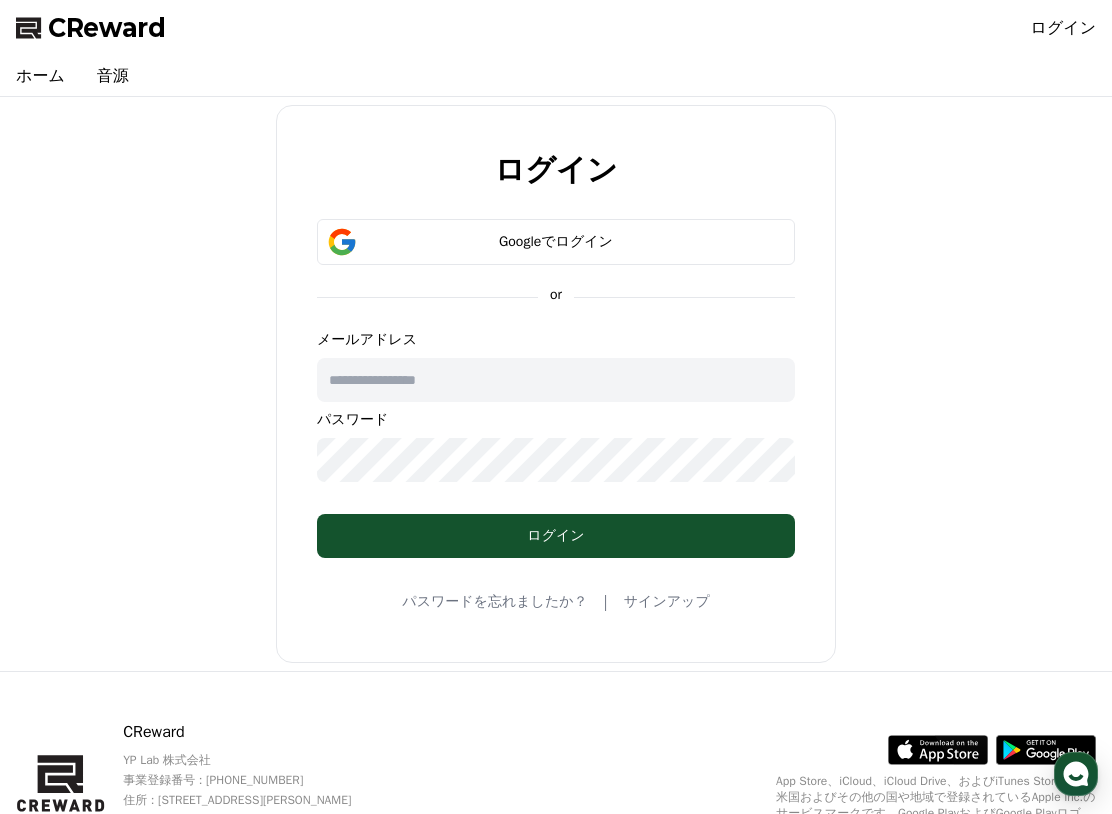 click at bounding box center (556, 380) 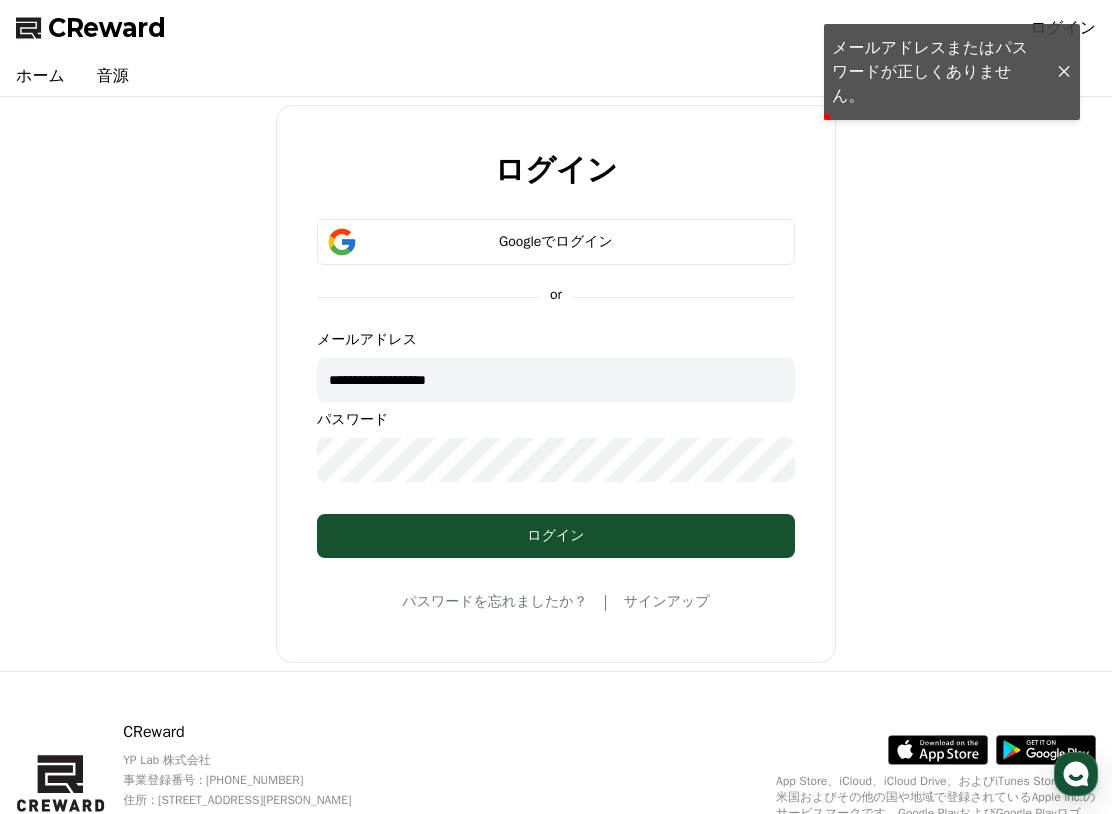 click on "**********" at bounding box center [556, 388] 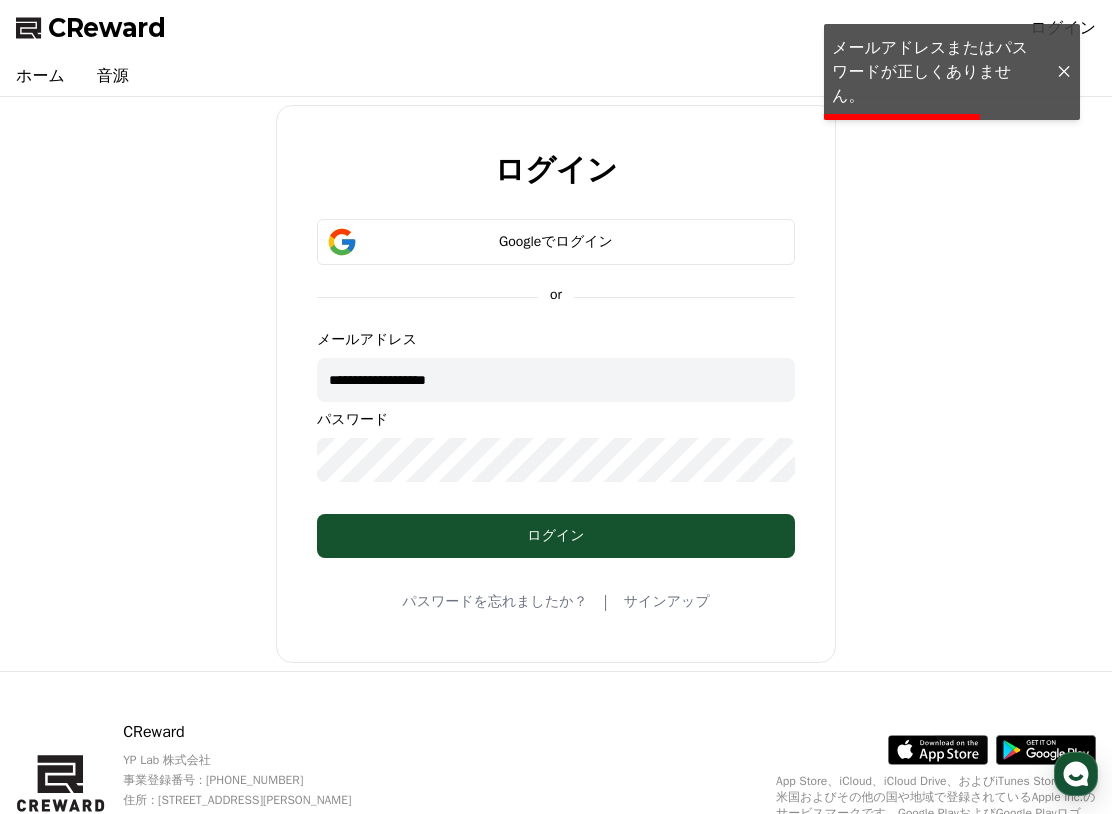 click on "**********" at bounding box center (556, 380) 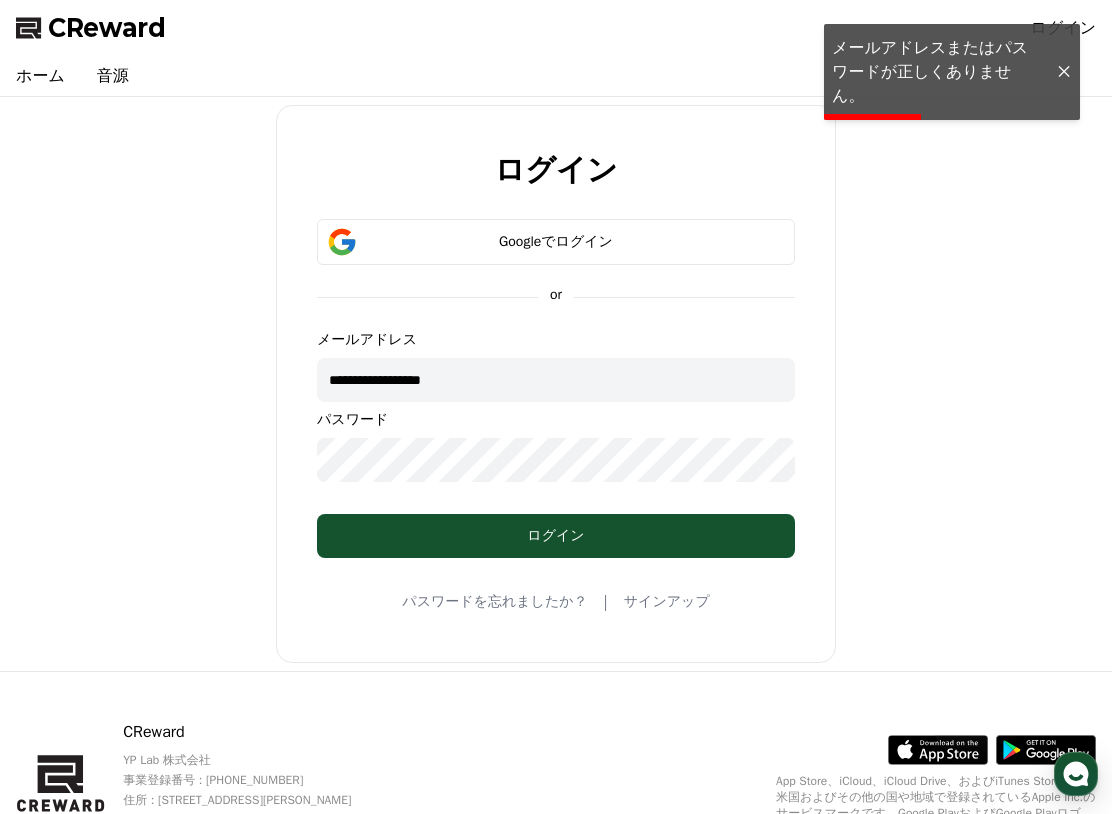 click on "**********" at bounding box center (556, 380) 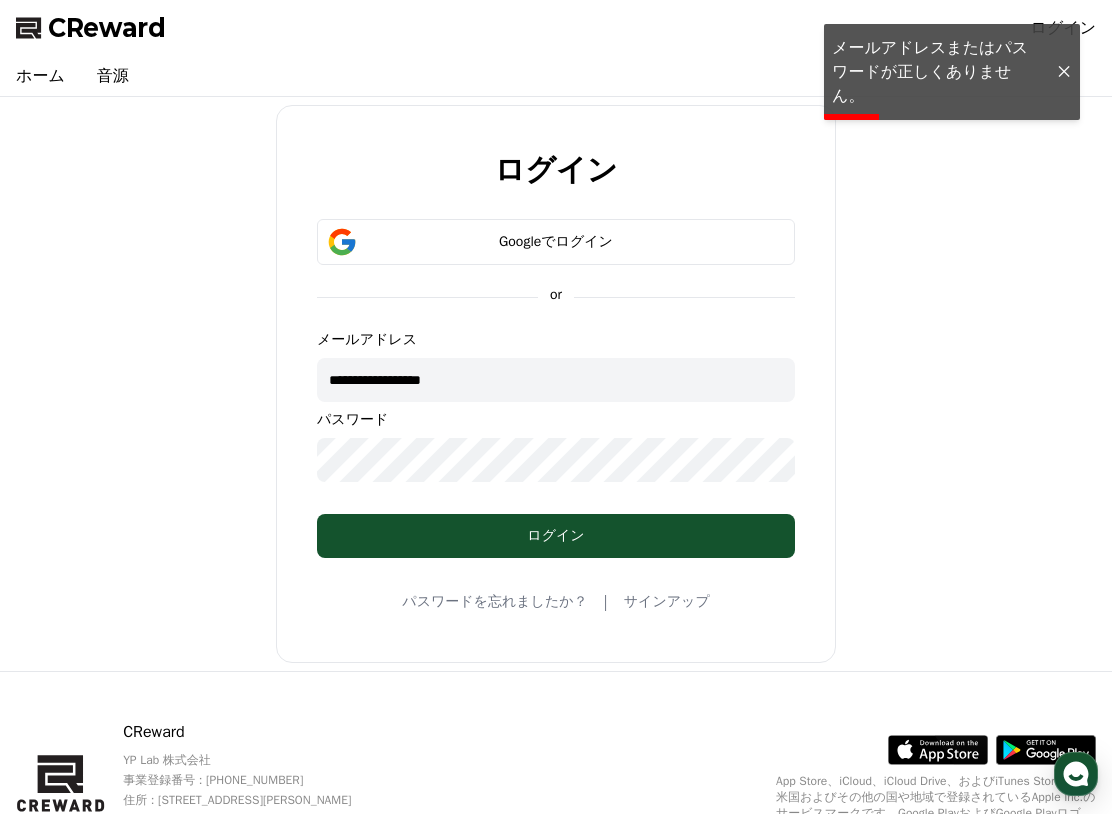 type on "**********" 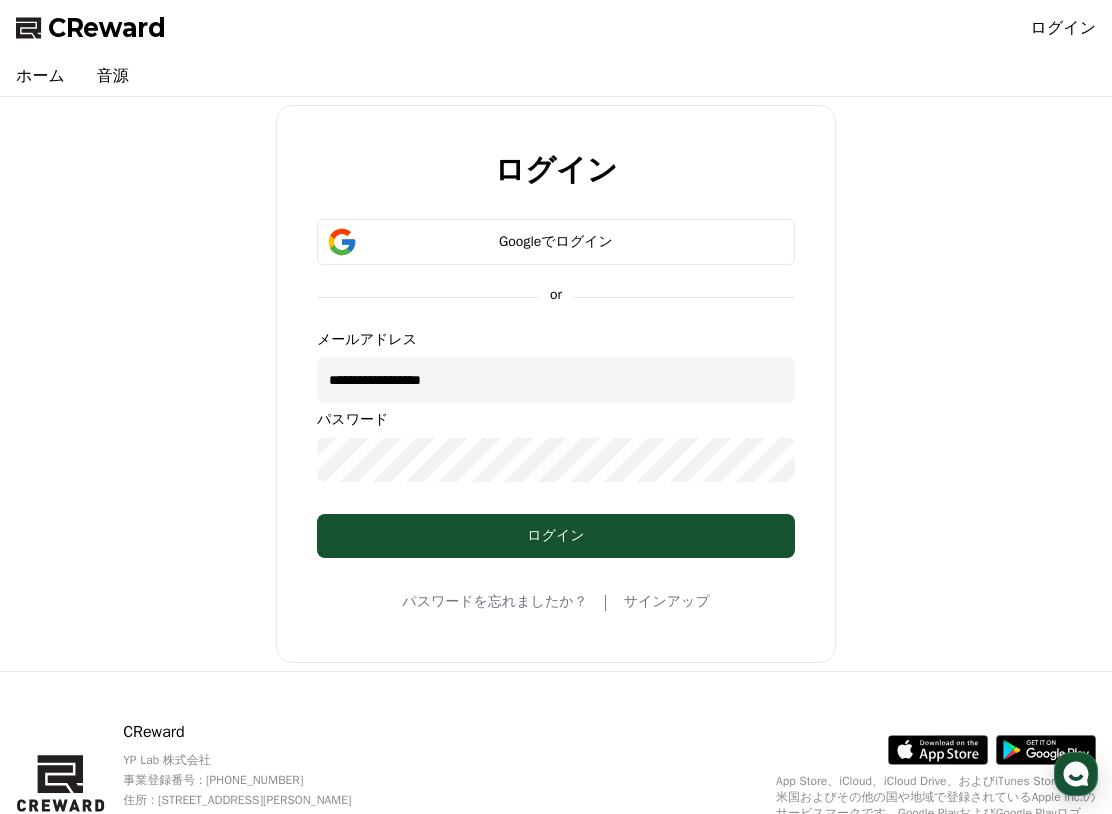 click on "ログイン" at bounding box center [1064, 28] 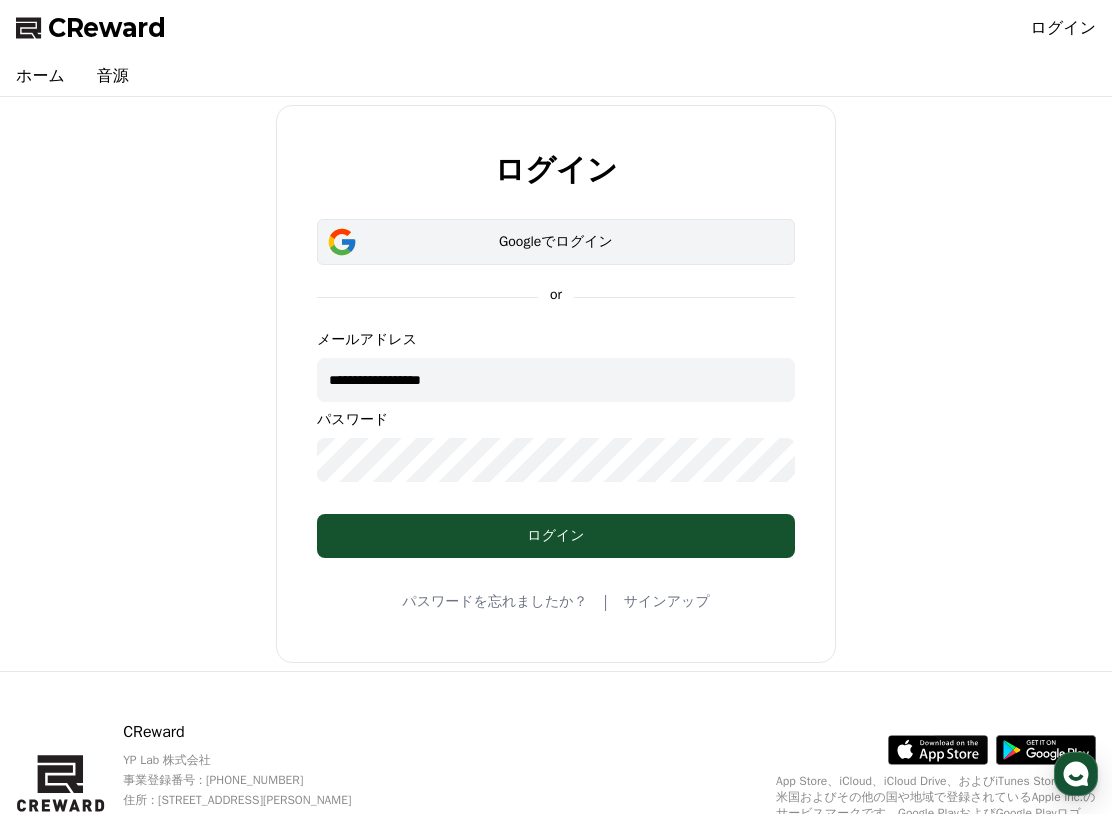 click on "Googleでログイン" at bounding box center [556, 242] 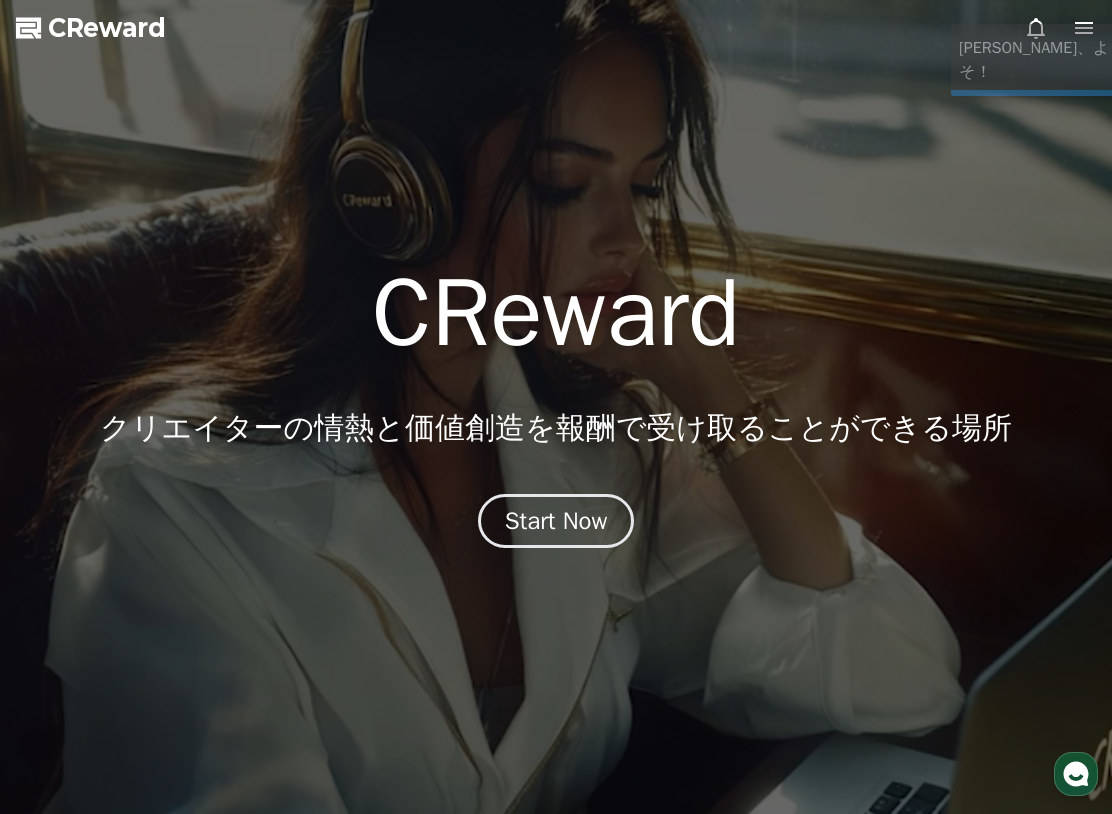 scroll, scrollTop: 0, scrollLeft: 0, axis: both 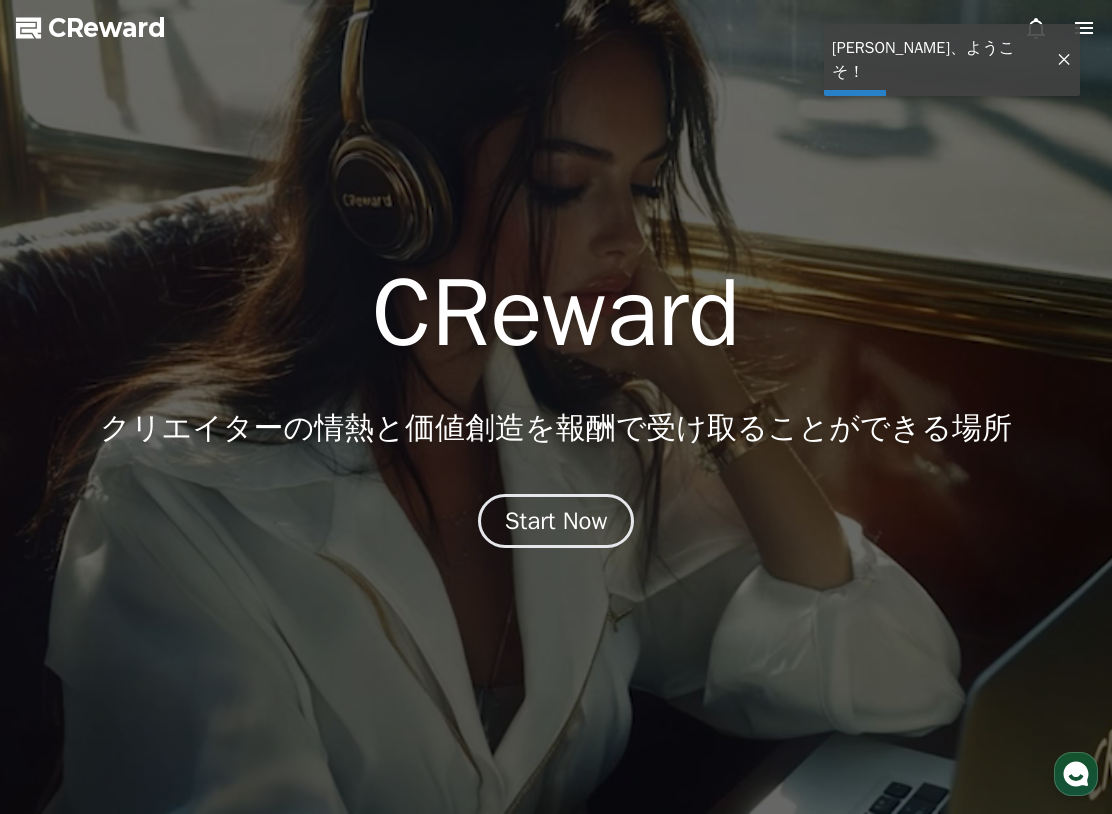 click at bounding box center [1064, 60] 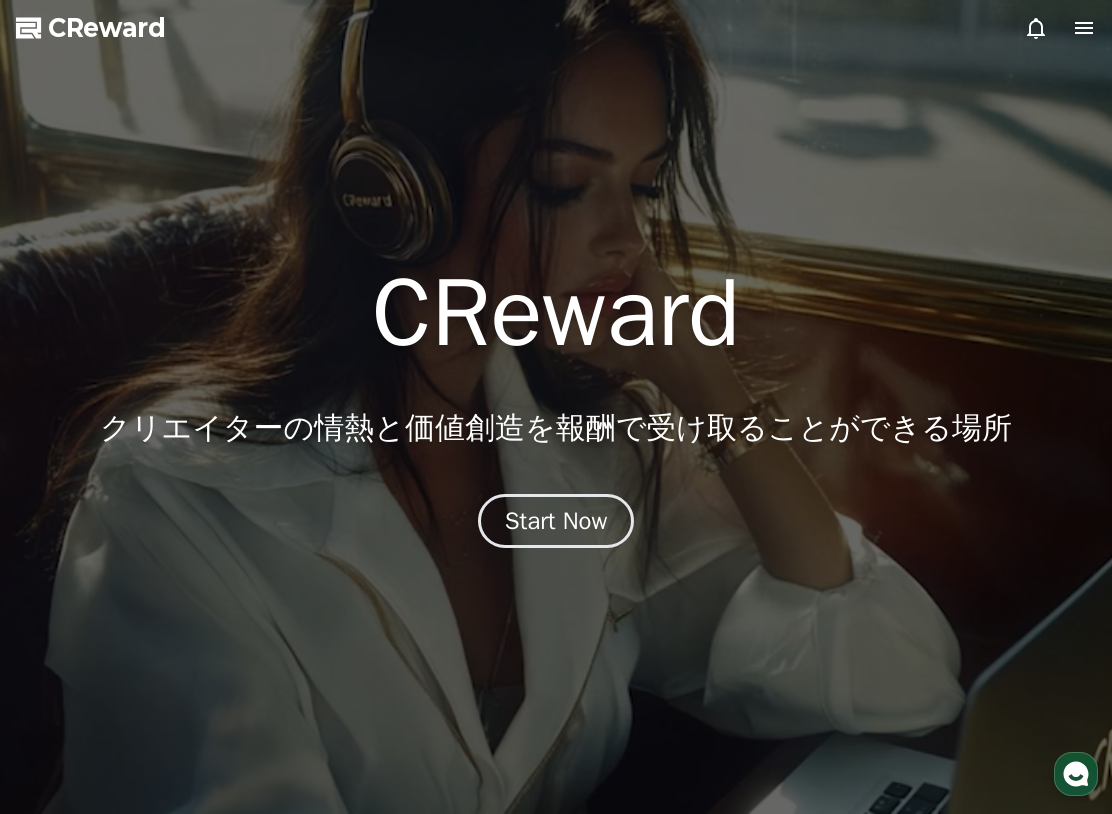 click 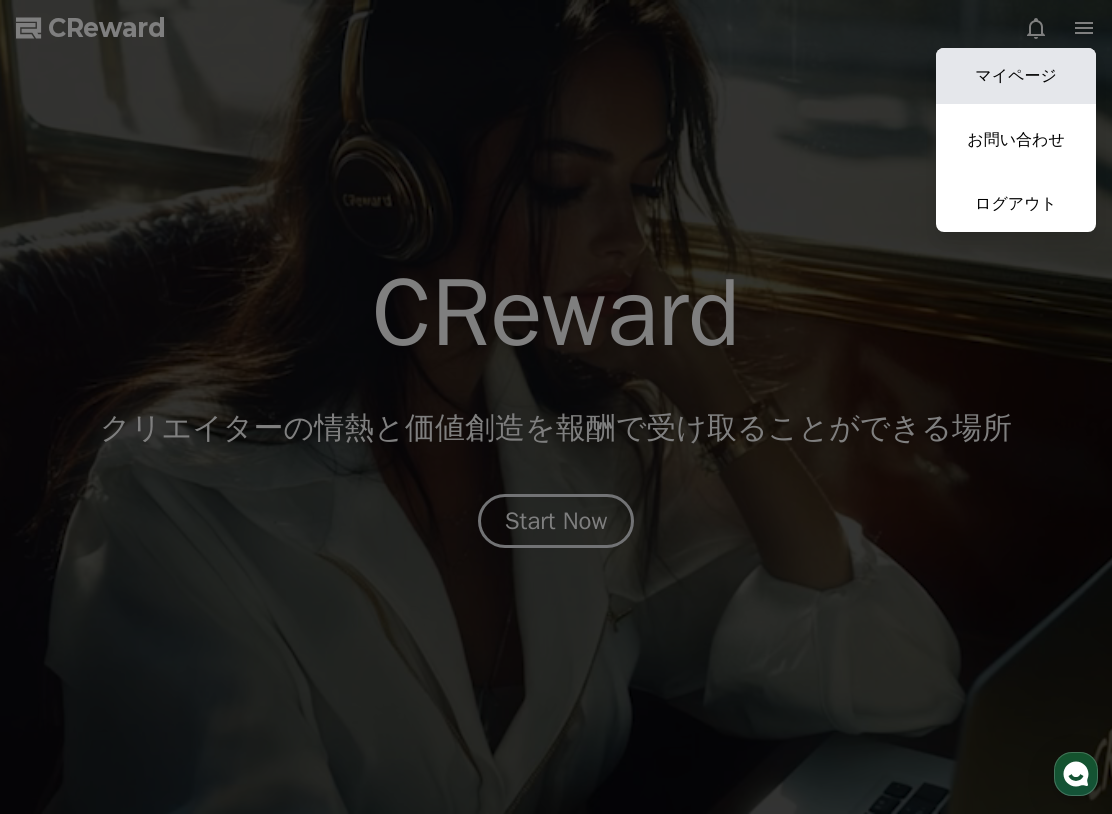 click on "マイページ" at bounding box center (1016, 76) 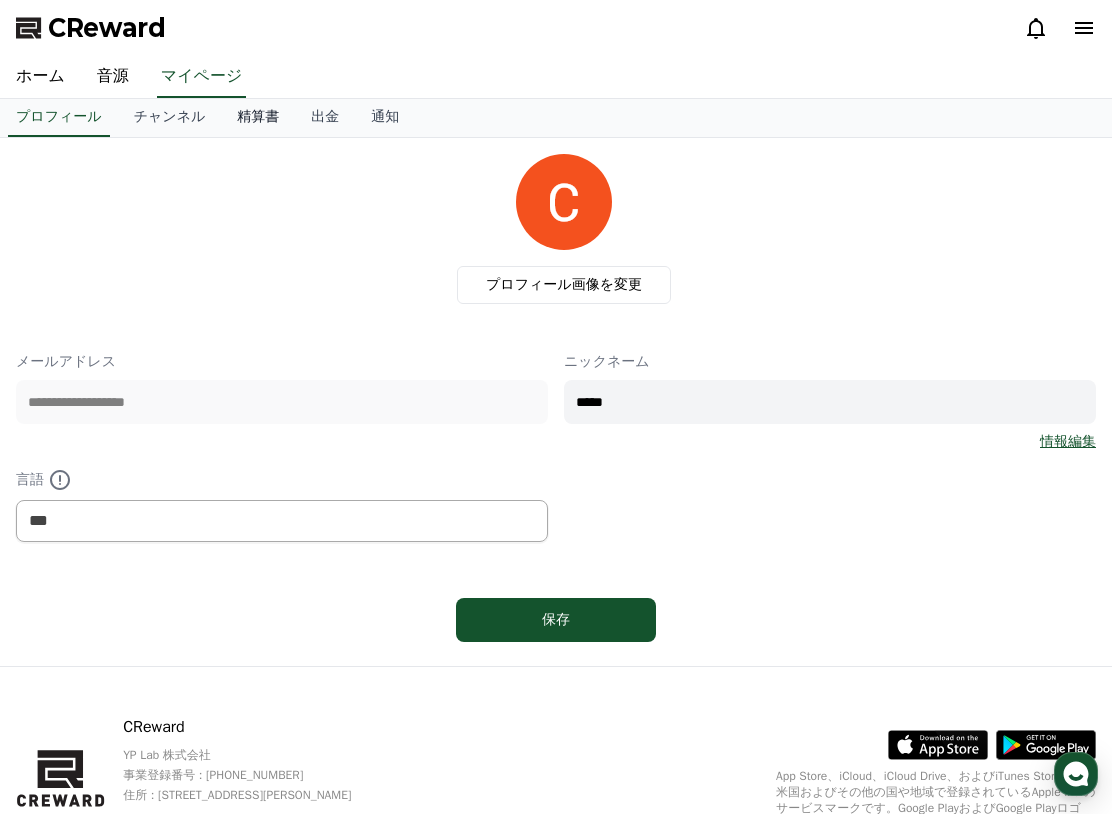 click on "精算書" at bounding box center (258, 118) 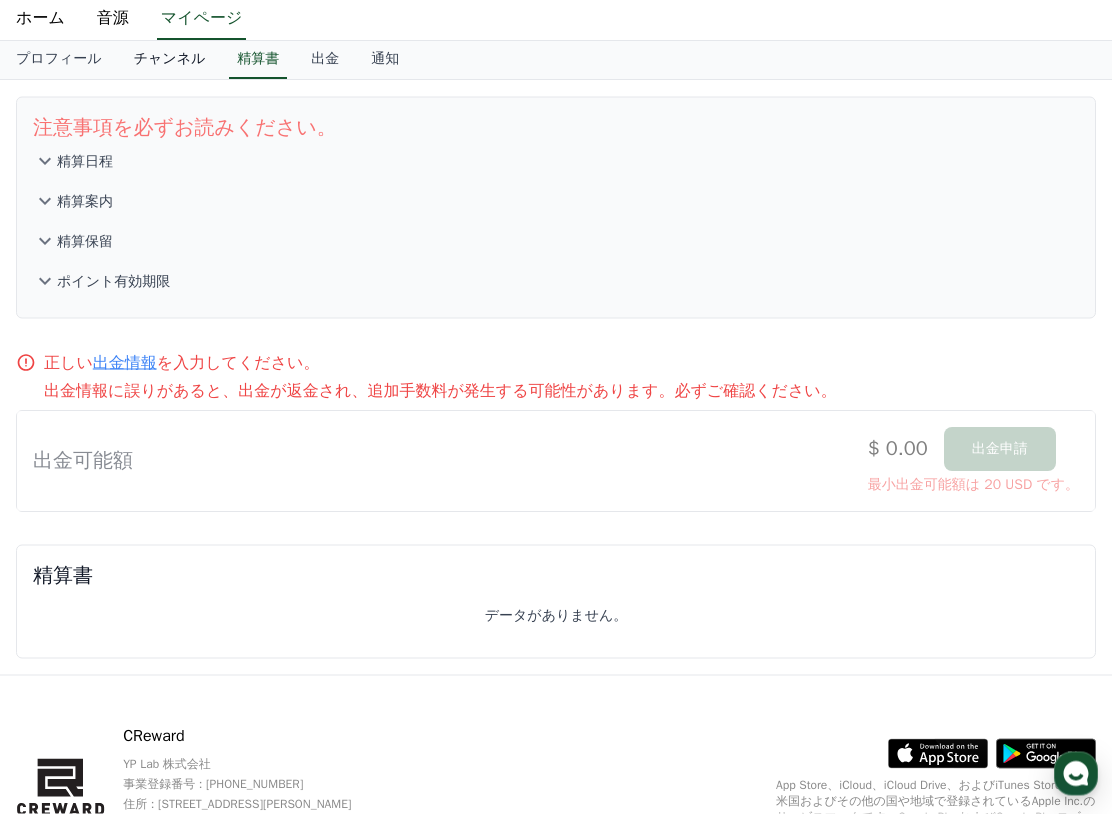 scroll, scrollTop: 58, scrollLeft: 0, axis: vertical 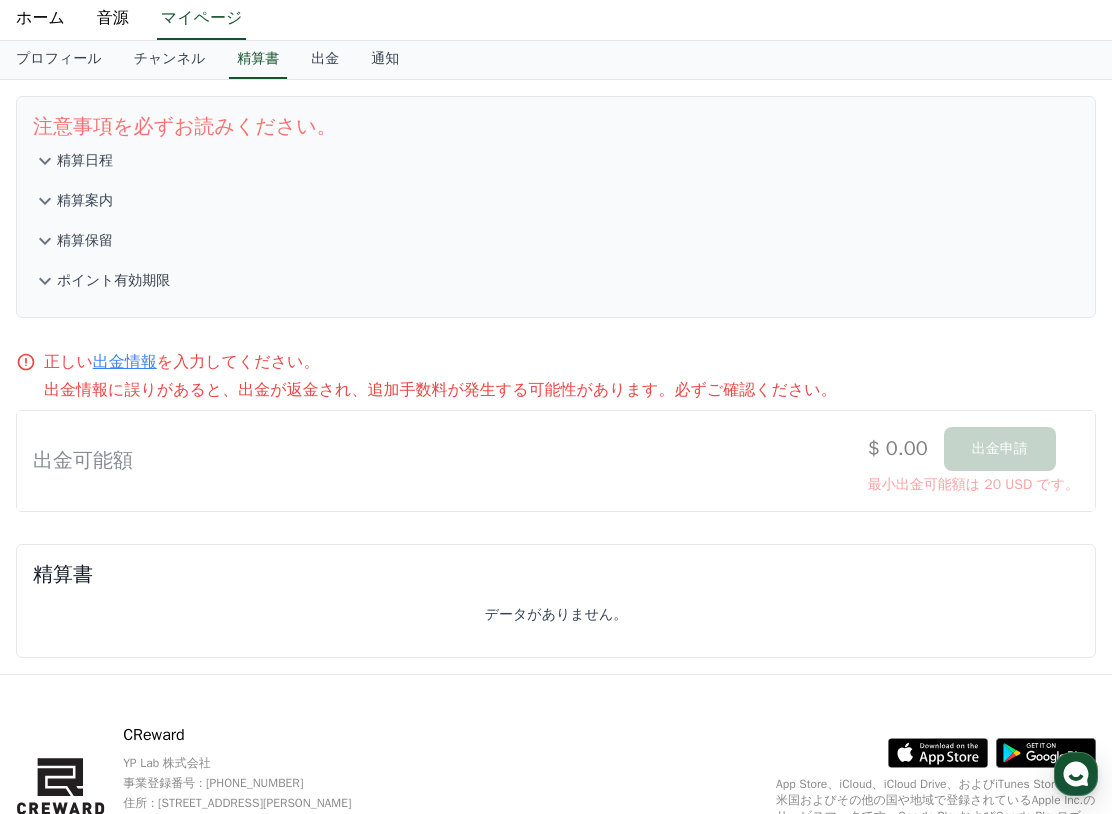 click on "ホーム 音源 マイページ" at bounding box center (556, 19) 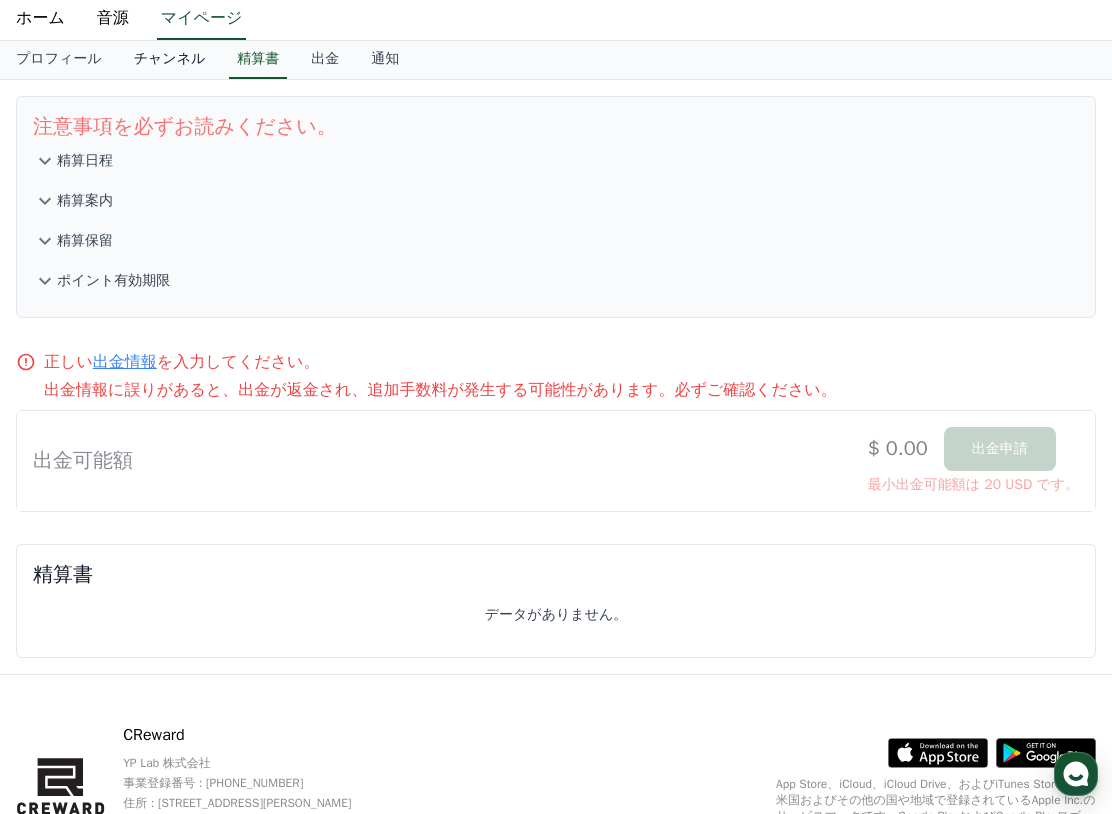 click on "チャンネル" at bounding box center (170, 60) 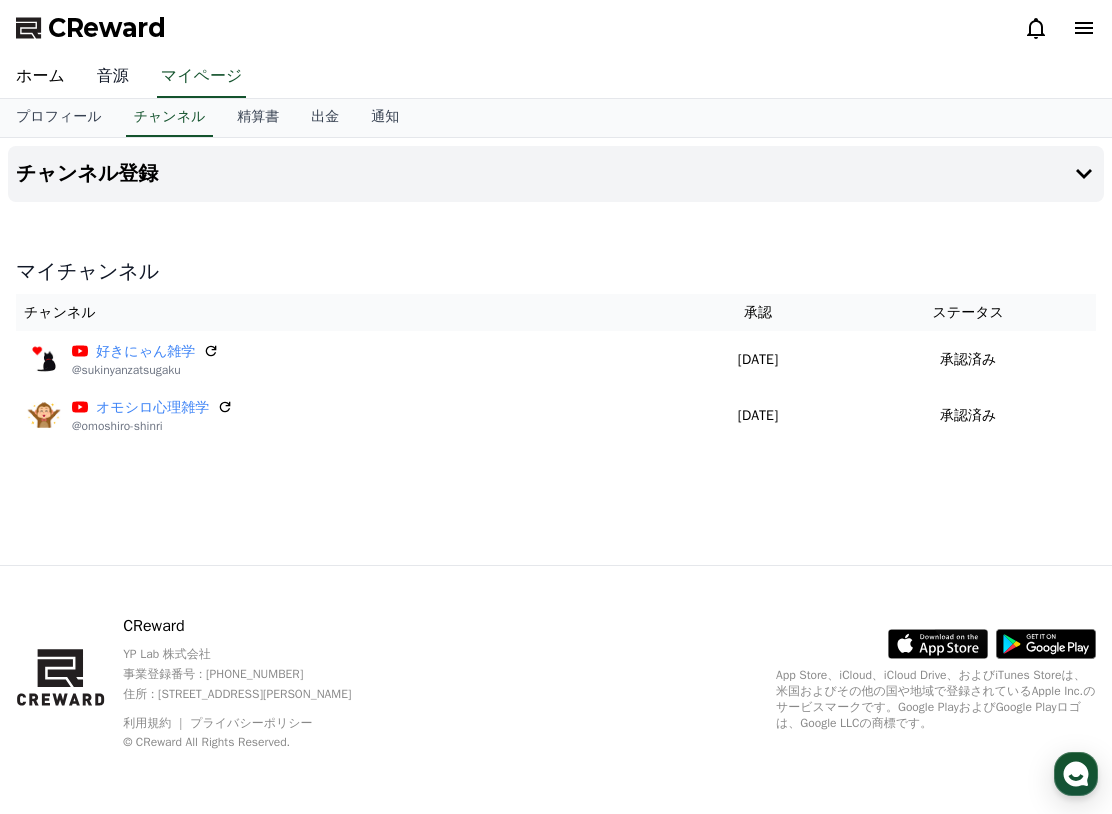 click on "音源" at bounding box center [113, 77] 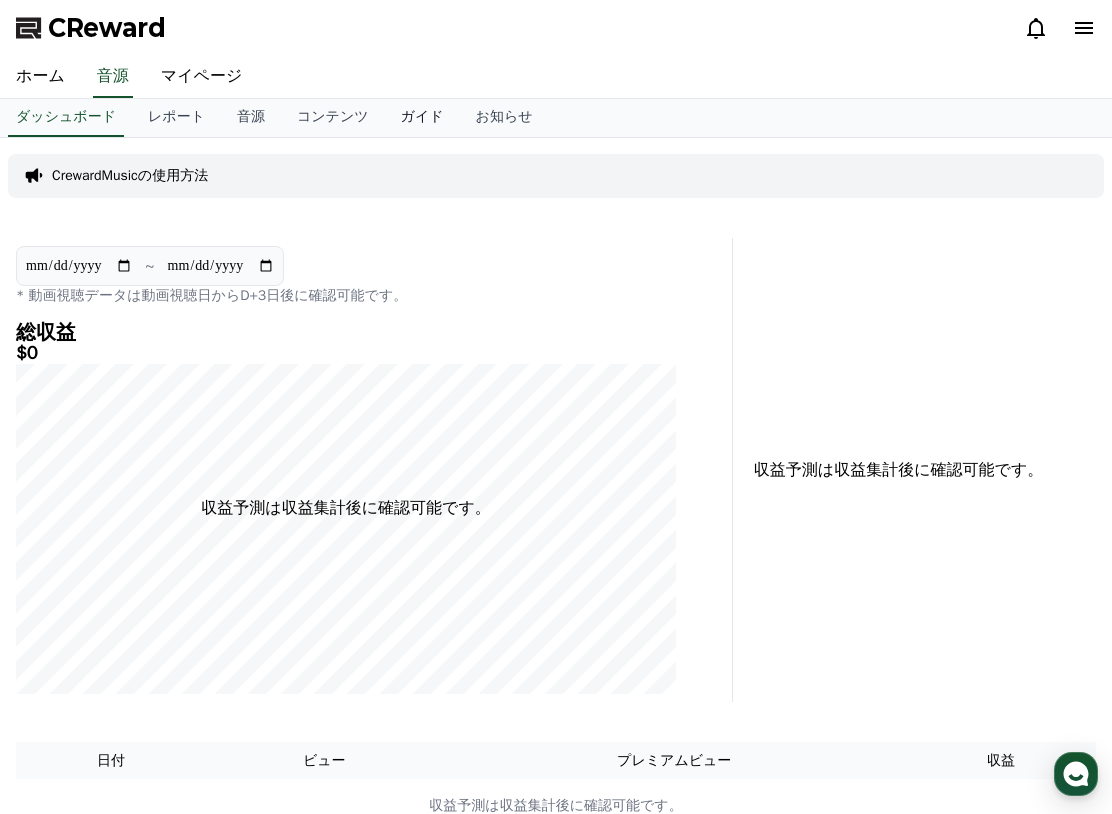 click on "ガイド" at bounding box center [422, 118] 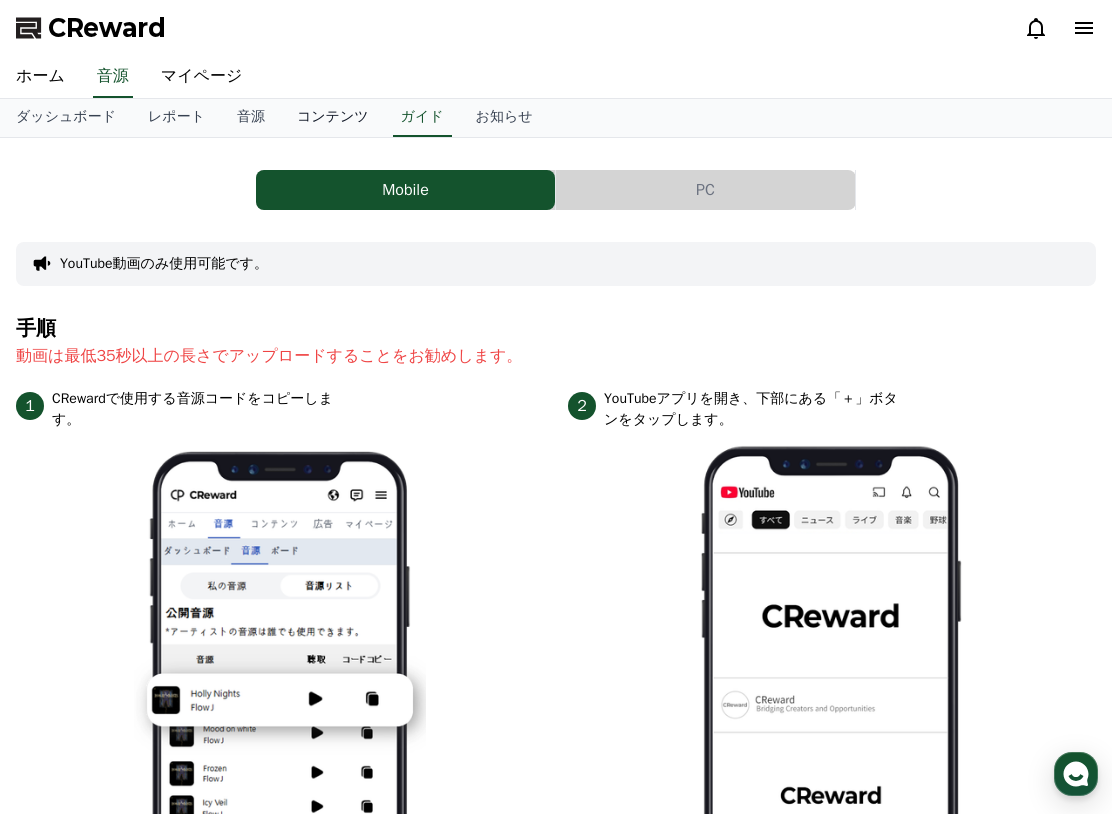 click on "コンテンツ" at bounding box center (333, 118) 